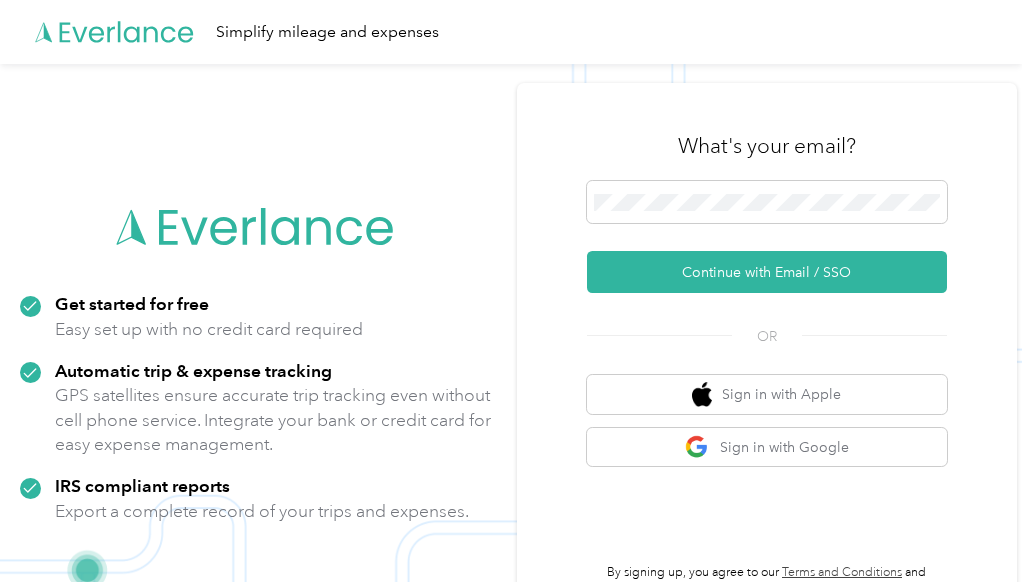 scroll, scrollTop: 0, scrollLeft: 0, axis: both 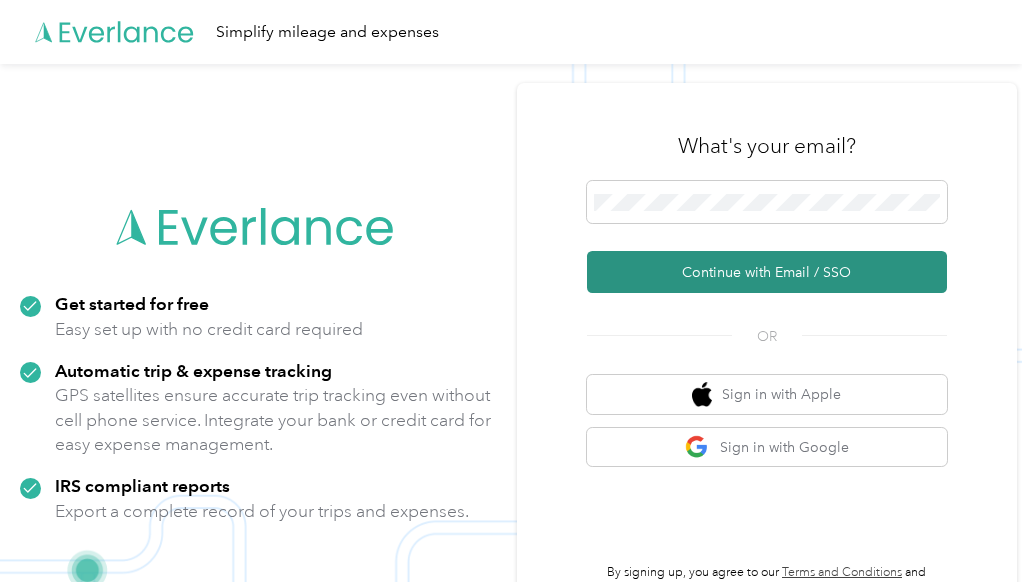 click on "Continue with Email / SSO" at bounding box center (767, 272) 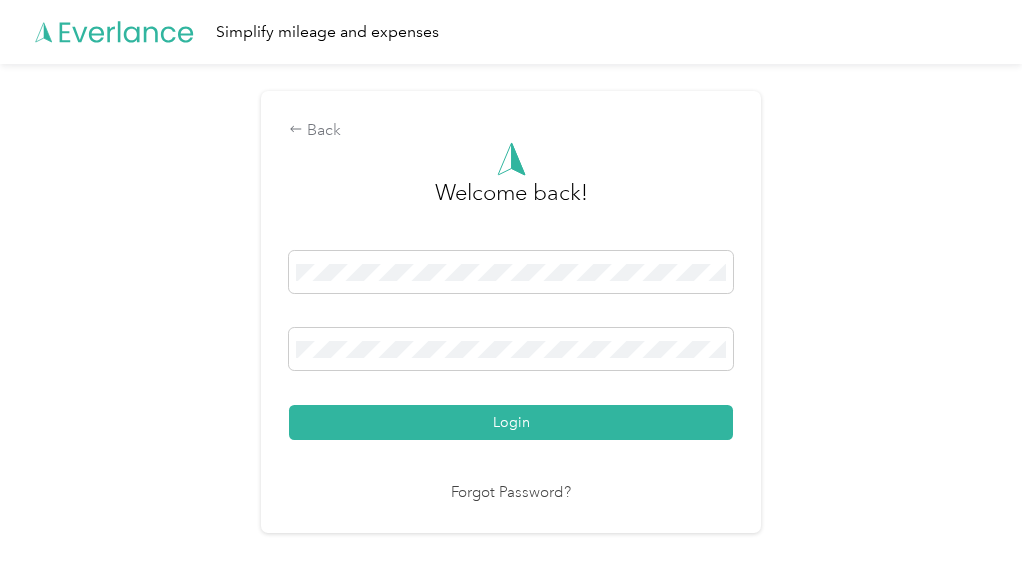 click on "Login" at bounding box center [511, 422] 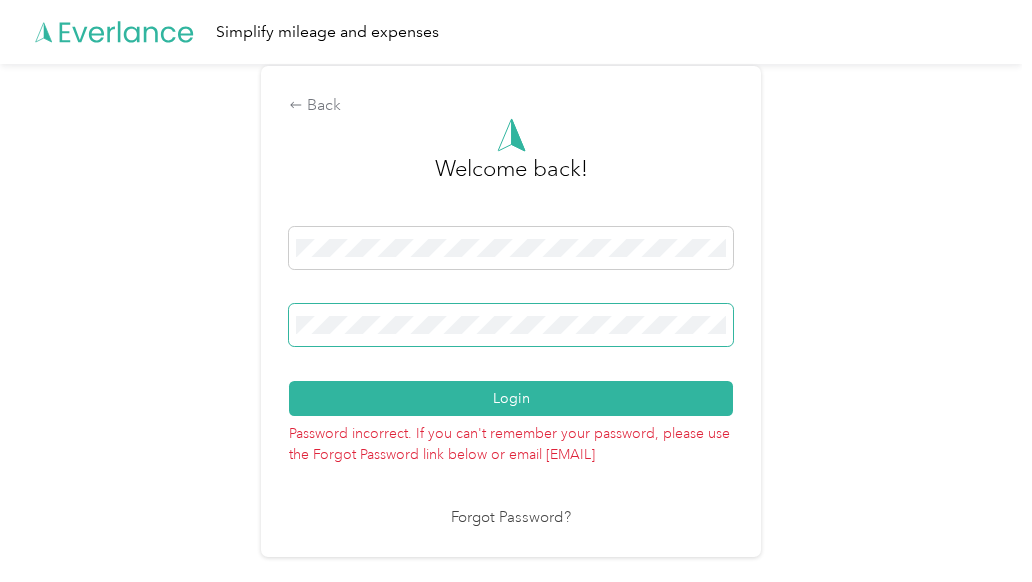 click on "Login" at bounding box center (511, 398) 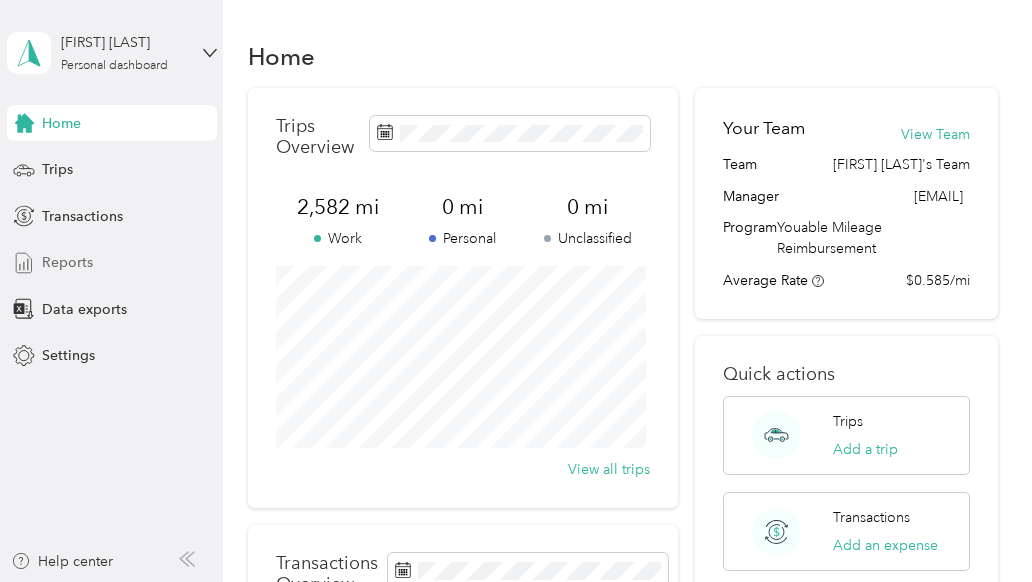 click on "Reports" at bounding box center (67, 262) 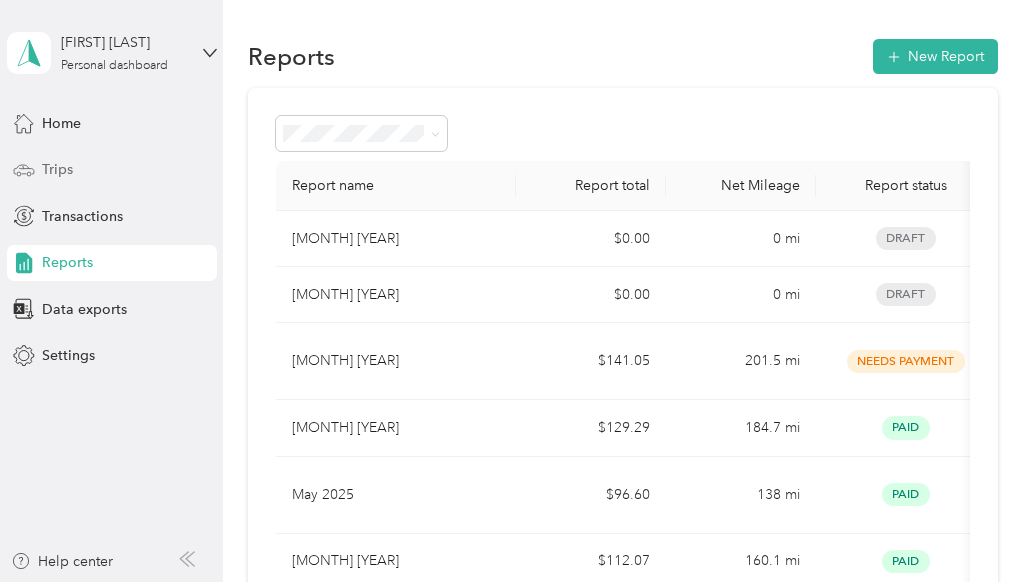 click on "Trips" at bounding box center [112, 170] 